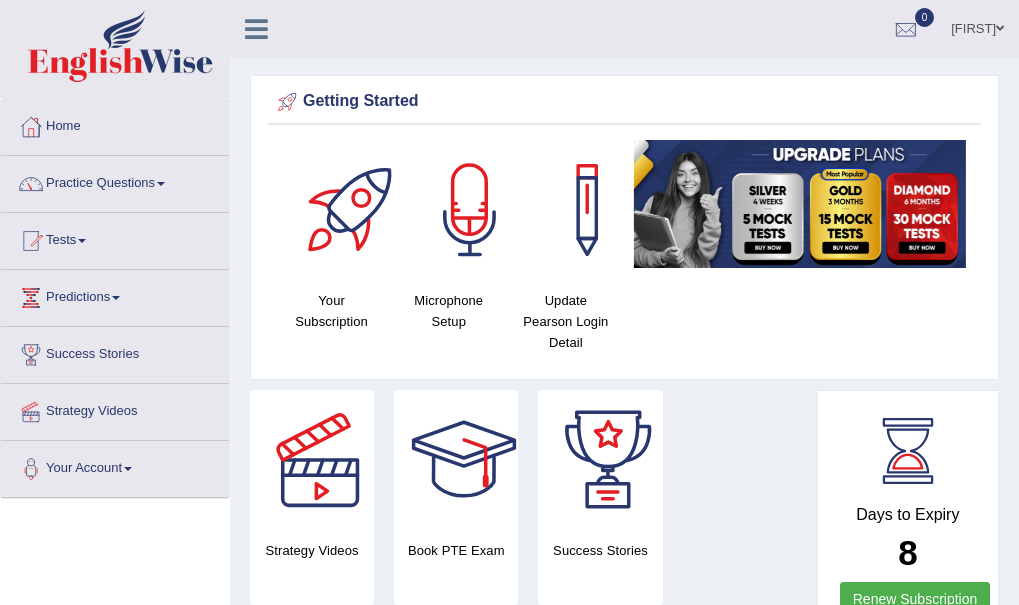 scroll, scrollTop: 0, scrollLeft: 0, axis: both 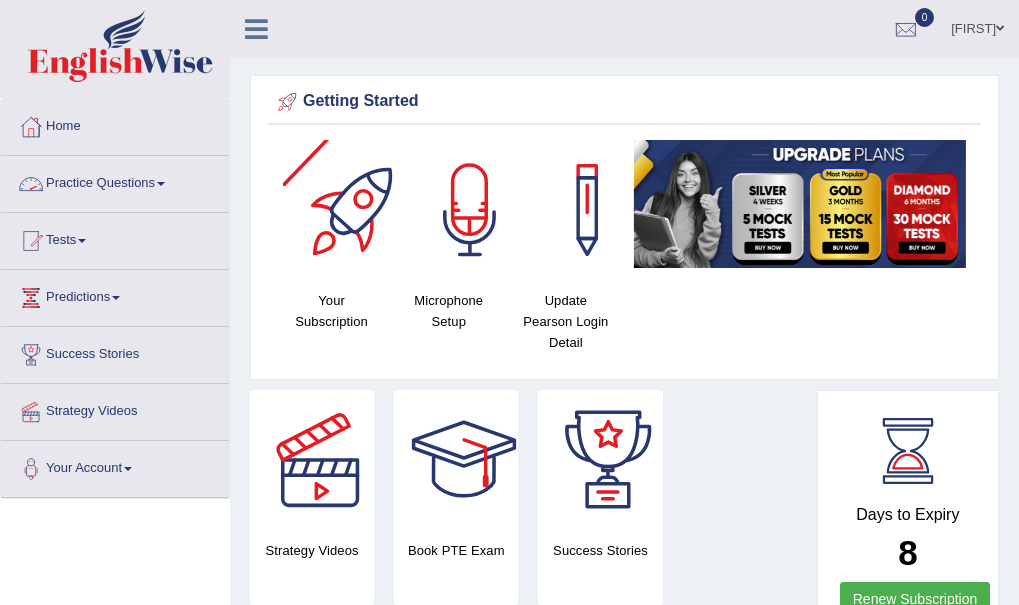 click on "Practice Questions" at bounding box center (115, 181) 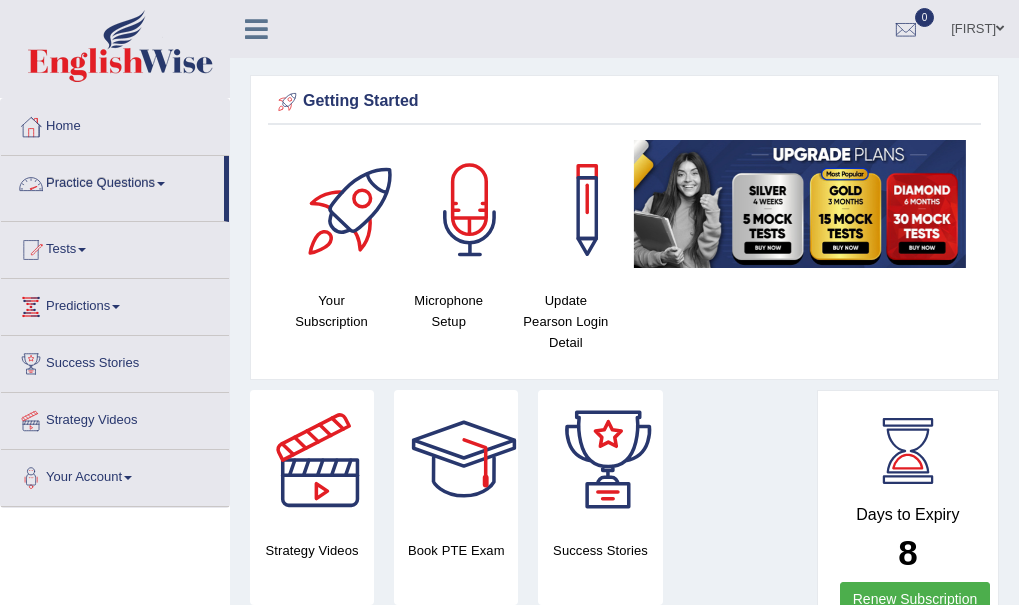 click on "Practice Questions" at bounding box center [112, 181] 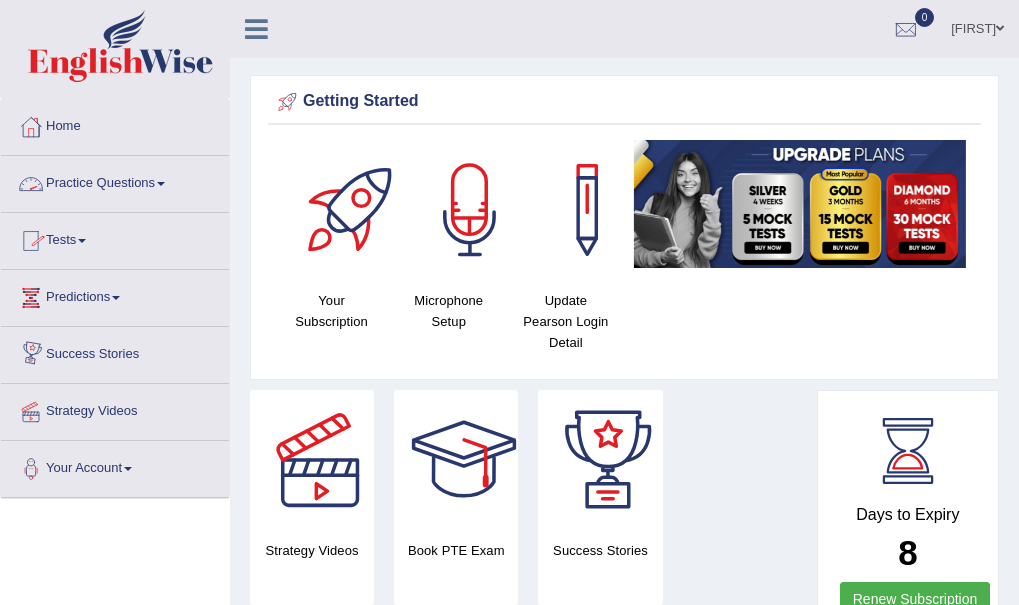 click on "Practice Questions" at bounding box center [115, 181] 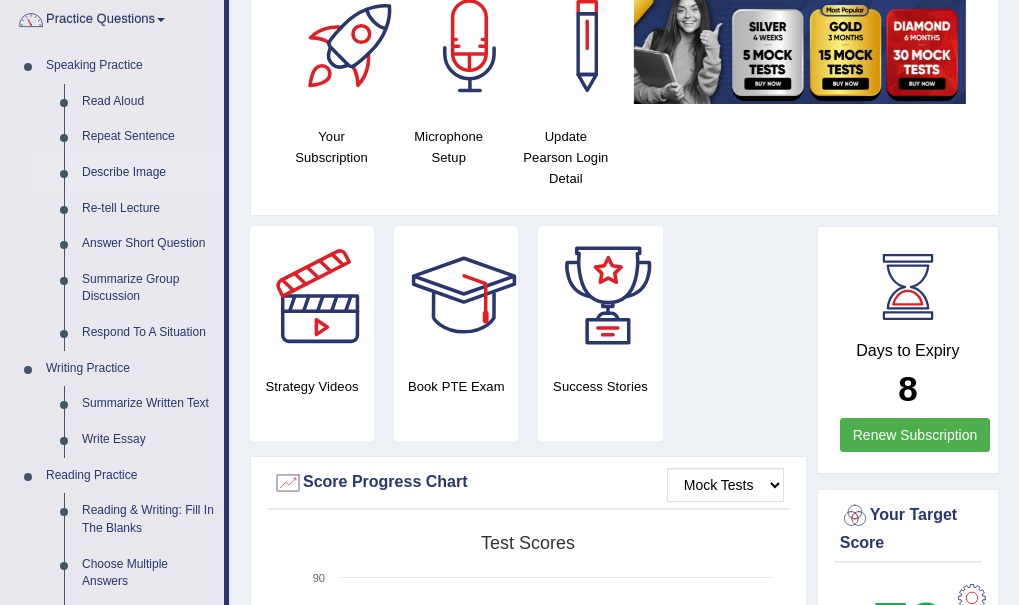 scroll, scrollTop: 160, scrollLeft: 0, axis: vertical 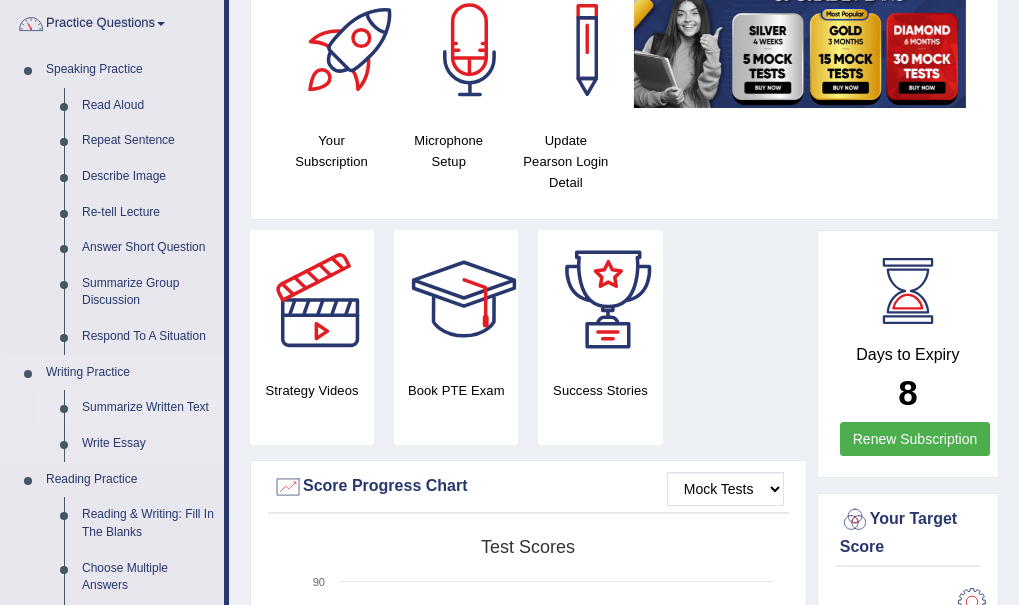click on "Summarize Written Text" at bounding box center [148, 408] 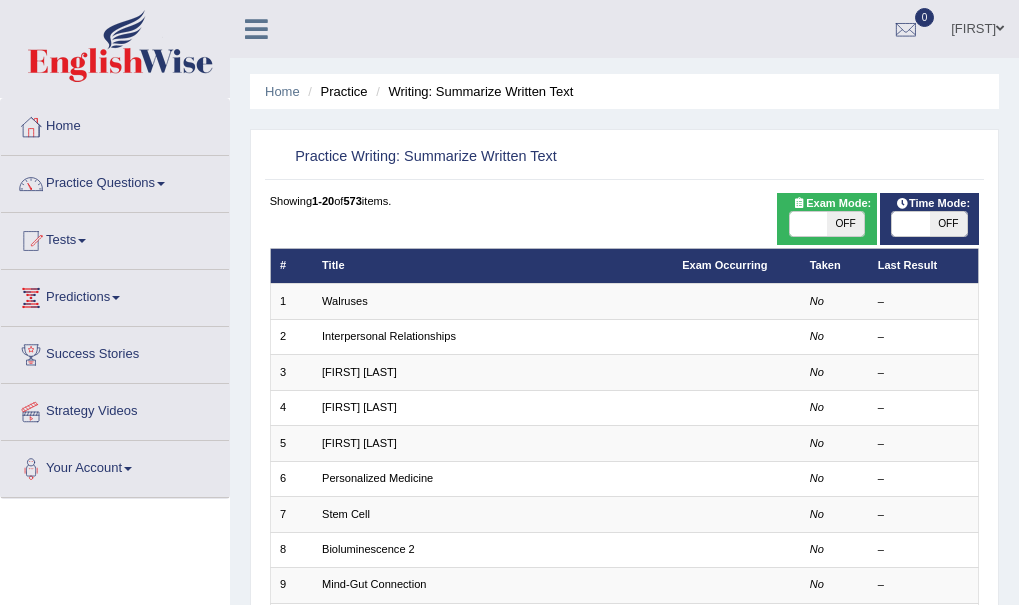 scroll, scrollTop: 0, scrollLeft: 0, axis: both 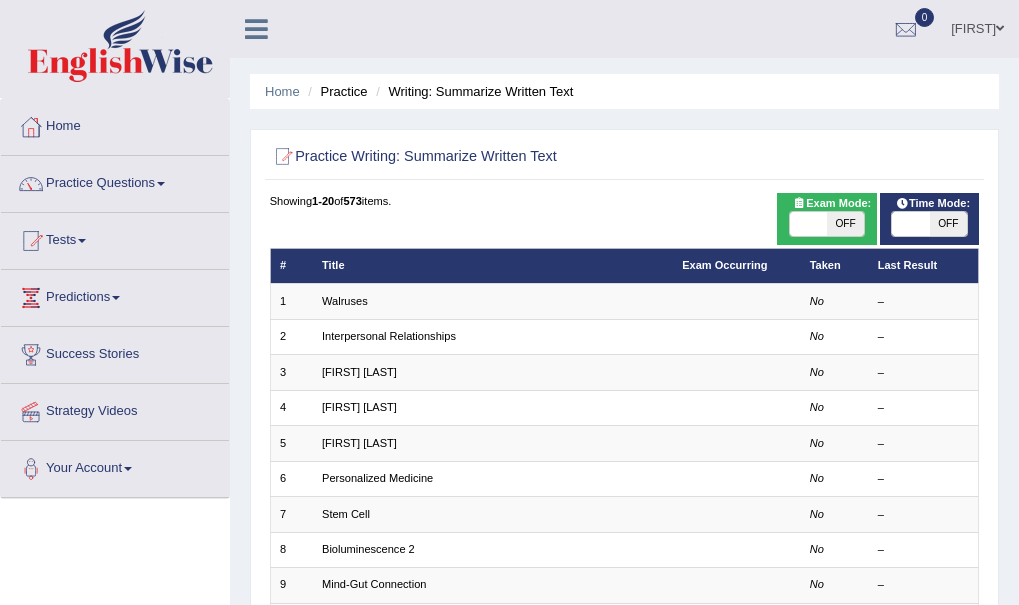 click on "OFF" at bounding box center (845, 224) 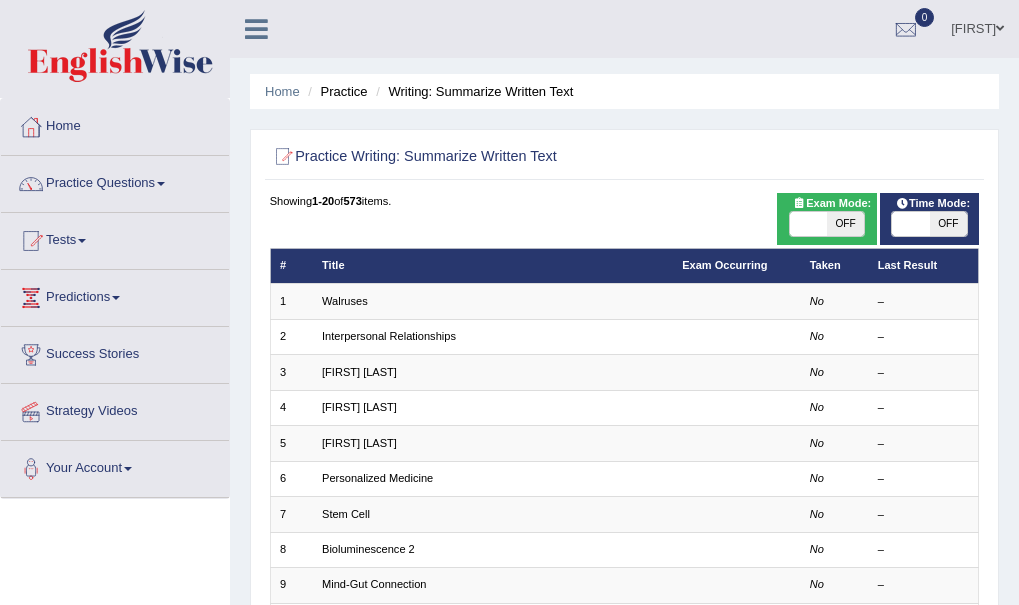 checkbox on "true" 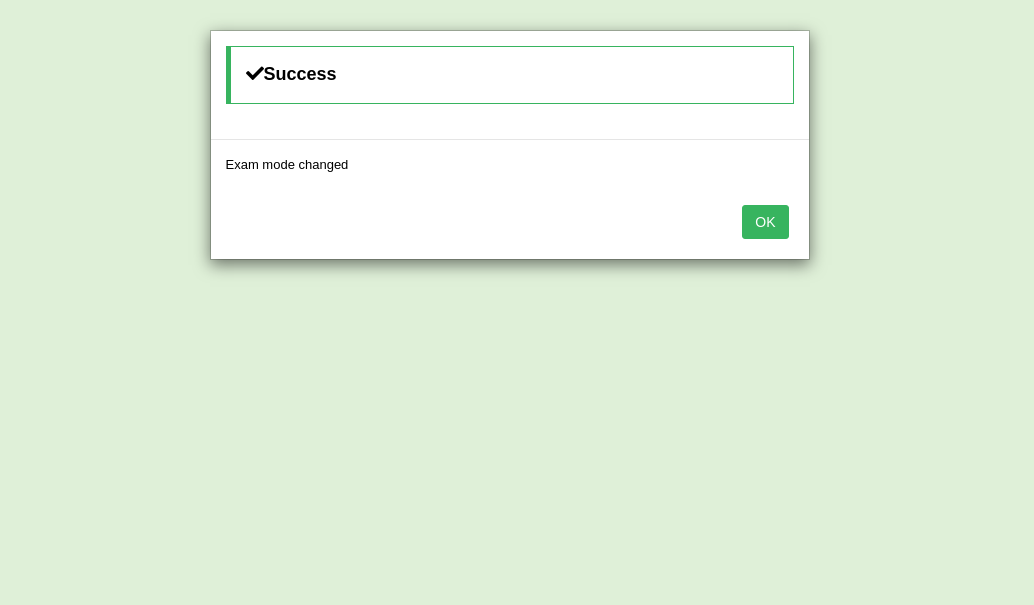 click on "OK" at bounding box center (765, 222) 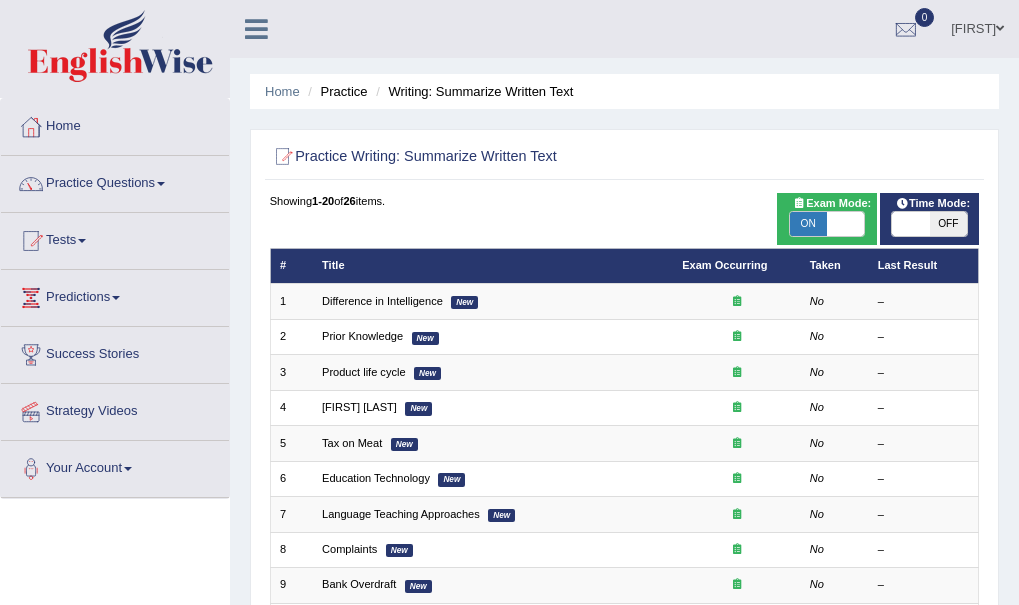 scroll, scrollTop: 0, scrollLeft: 0, axis: both 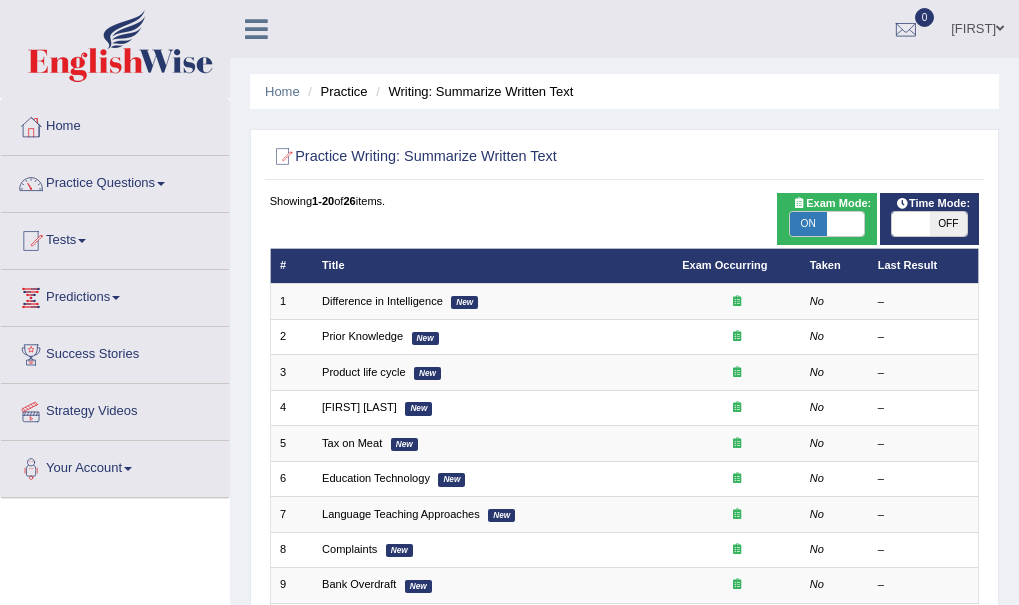 click at bounding box center [845, 224] 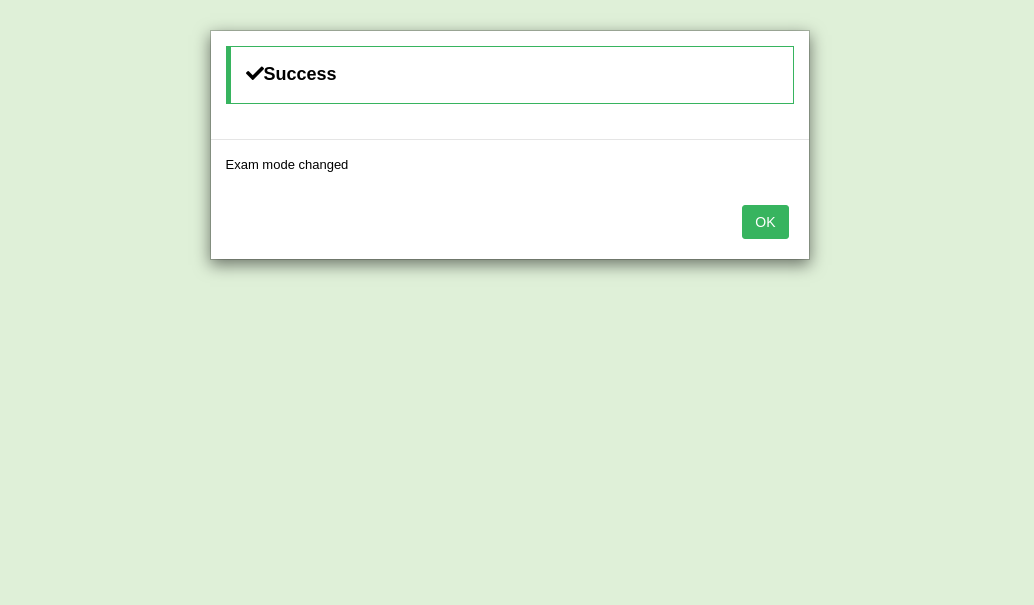click on "OK" at bounding box center [765, 222] 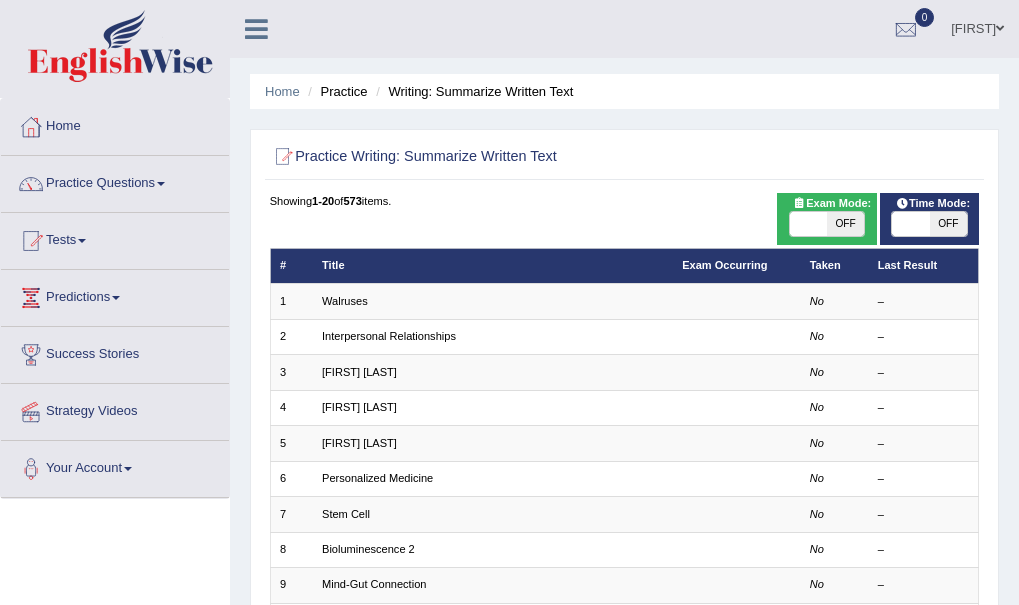 scroll, scrollTop: 0, scrollLeft: 0, axis: both 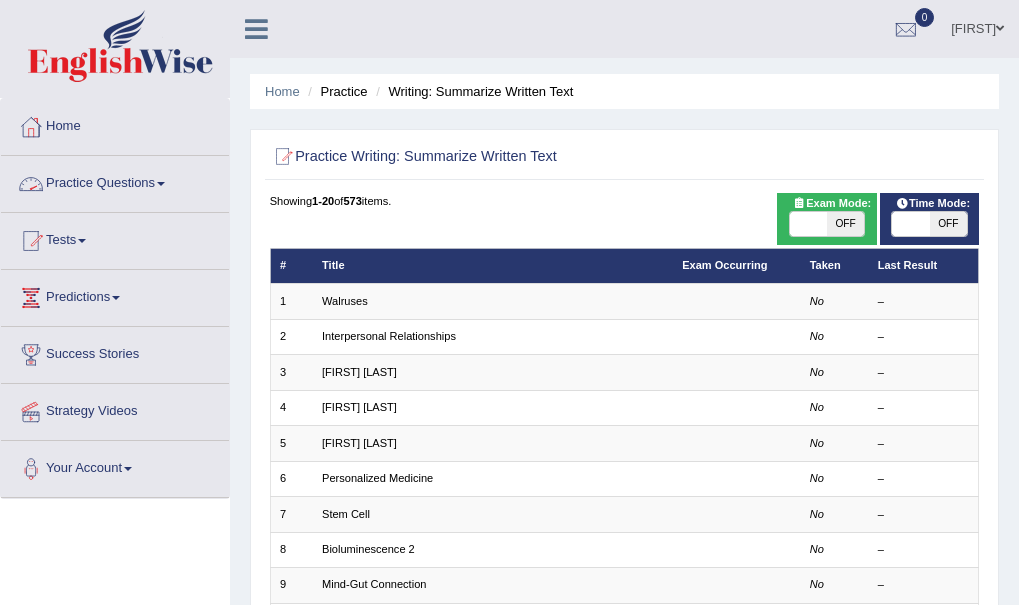 click on "Practice Questions" at bounding box center (115, 181) 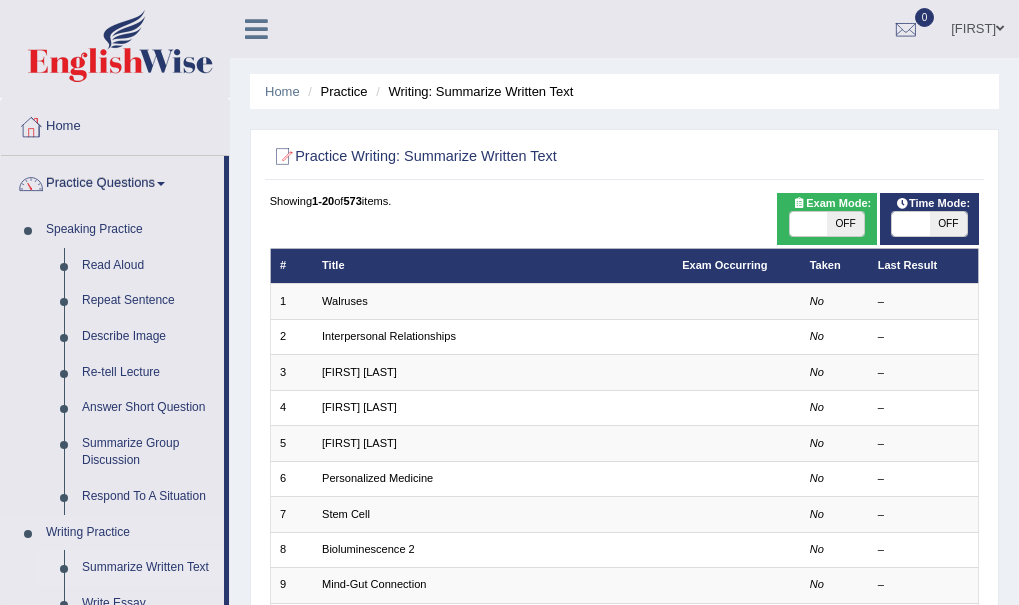 drag, startPoint x: 226, startPoint y: 530, endPoint x: 203, endPoint y: 551, distance: 31.144823 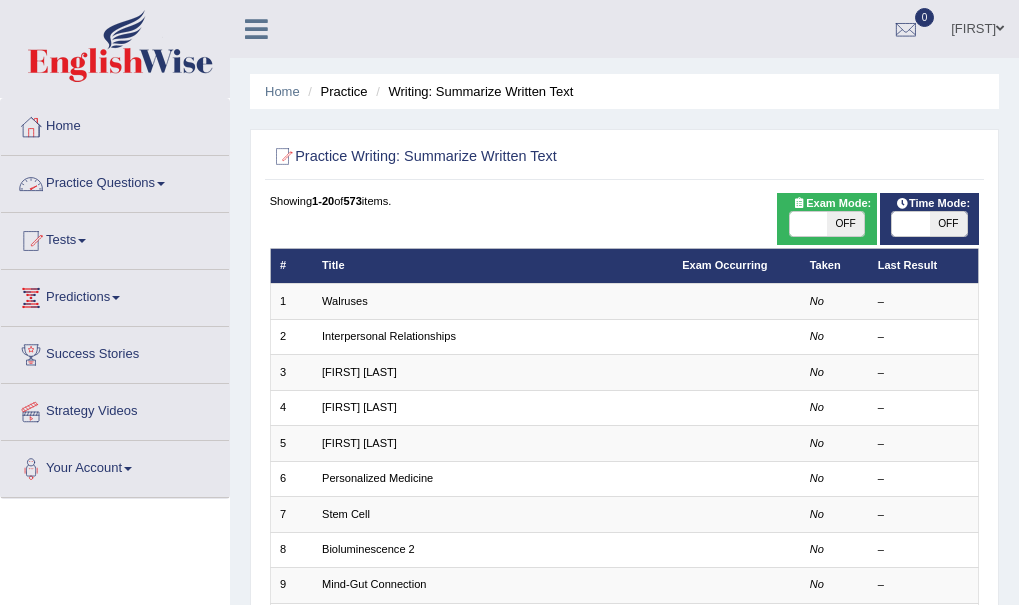click on "Practice Questions" at bounding box center [115, 181] 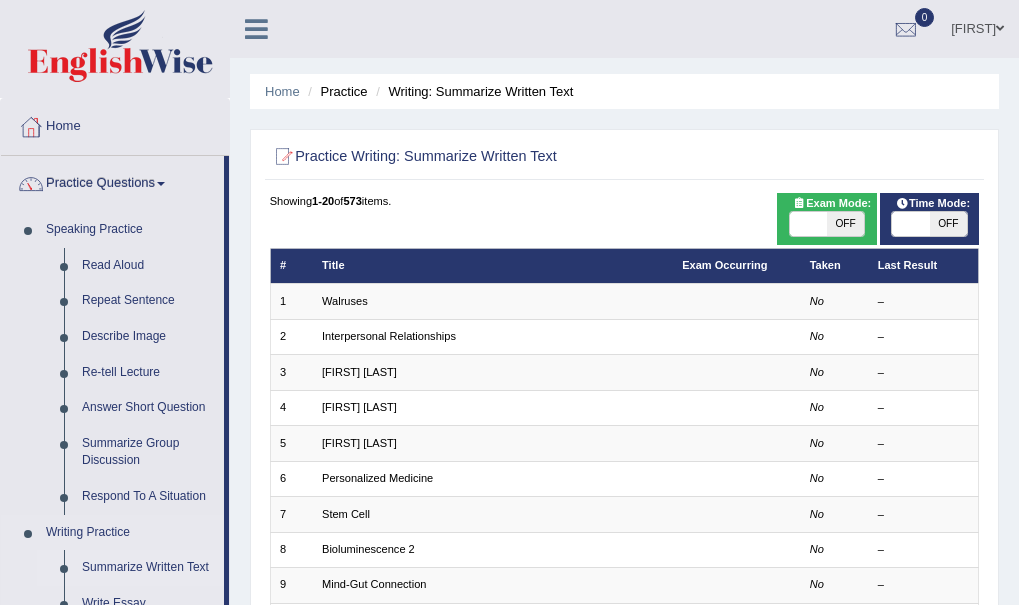 drag, startPoint x: 227, startPoint y: 505, endPoint x: 223, endPoint y: 549, distance: 44.181442 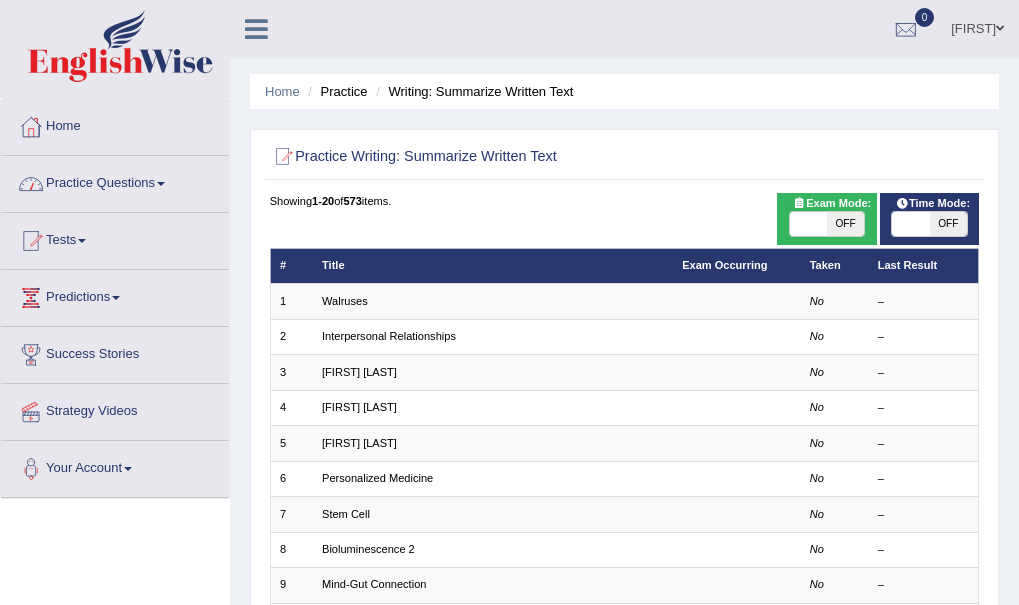 click on "Practice Questions" at bounding box center [115, 181] 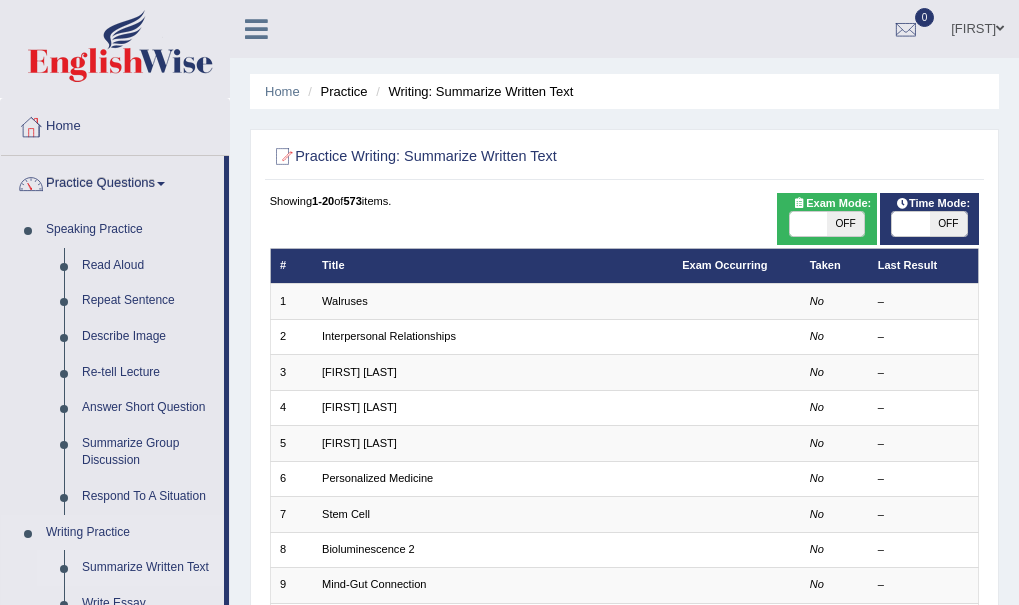 click on "Summarize Written Text" at bounding box center (148, 568) 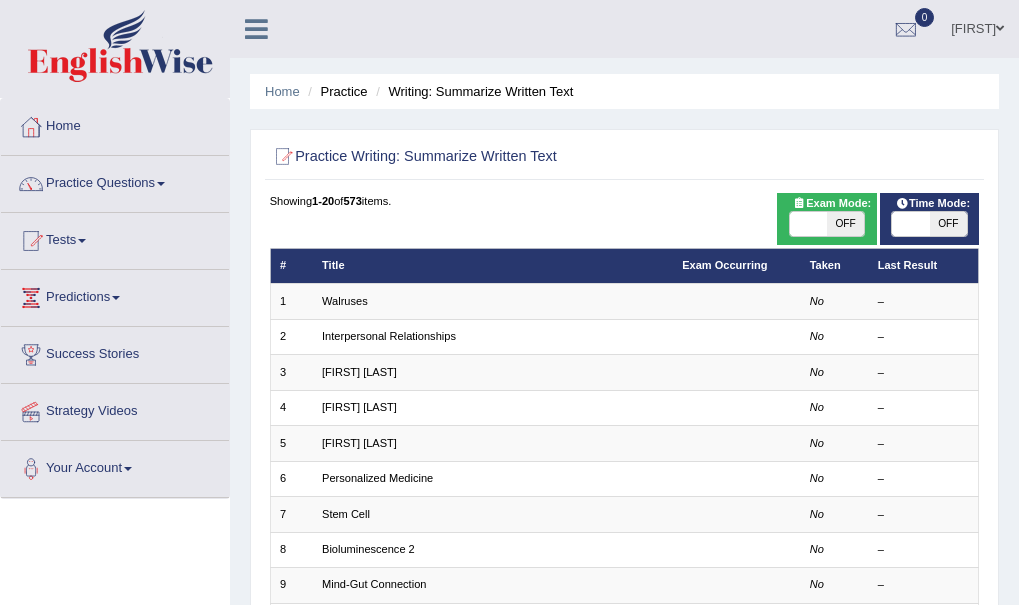 scroll, scrollTop: 0, scrollLeft: 0, axis: both 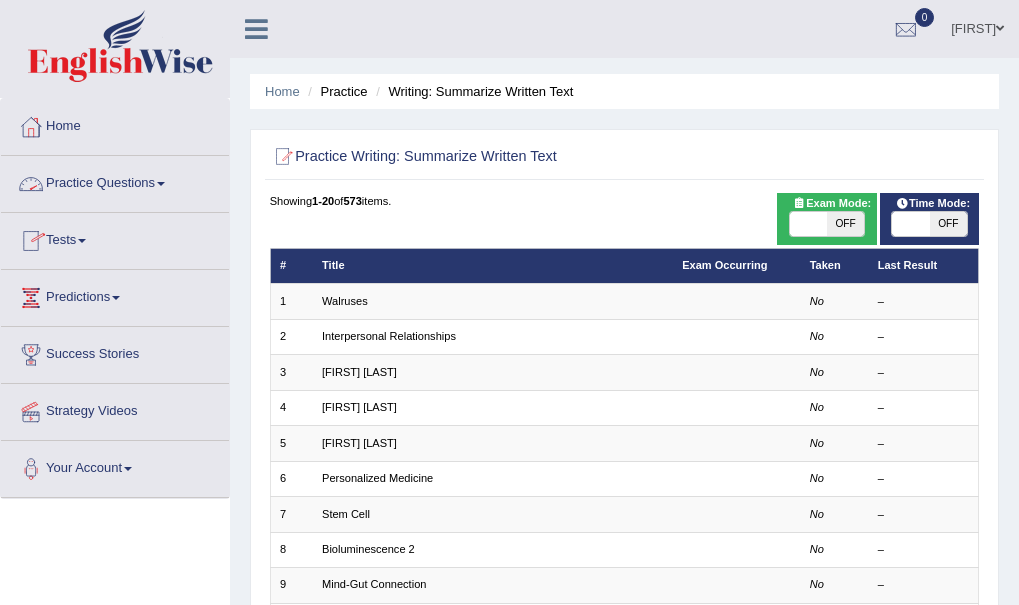 click on "Practice Questions" at bounding box center (115, 181) 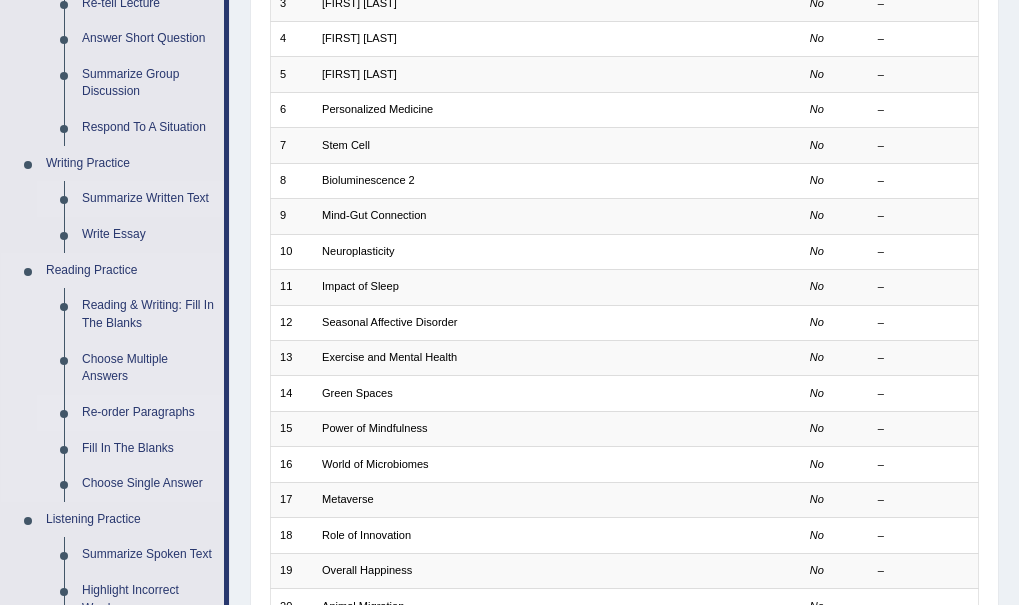 scroll, scrollTop: 400, scrollLeft: 0, axis: vertical 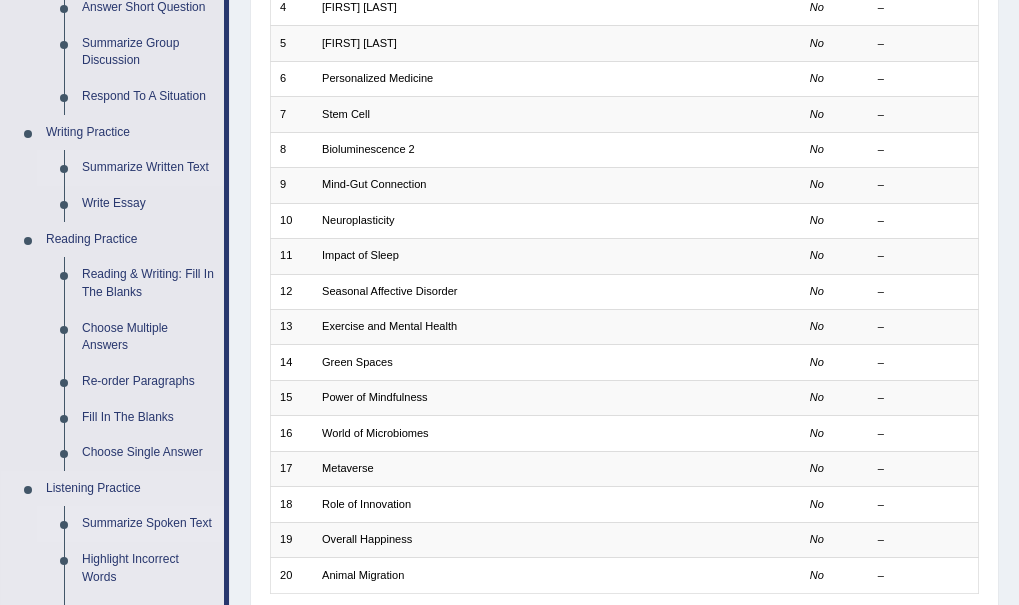 click on "Summarize Spoken Text" at bounding box center [148, 524] 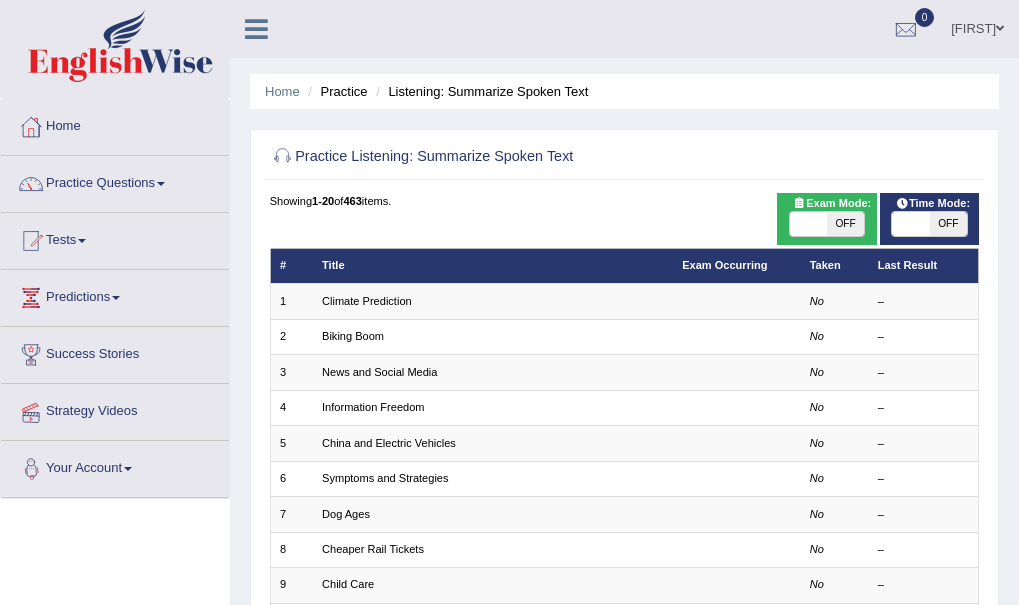 scroll, scrollTop: 0, scrollLeft: 0, axis: both 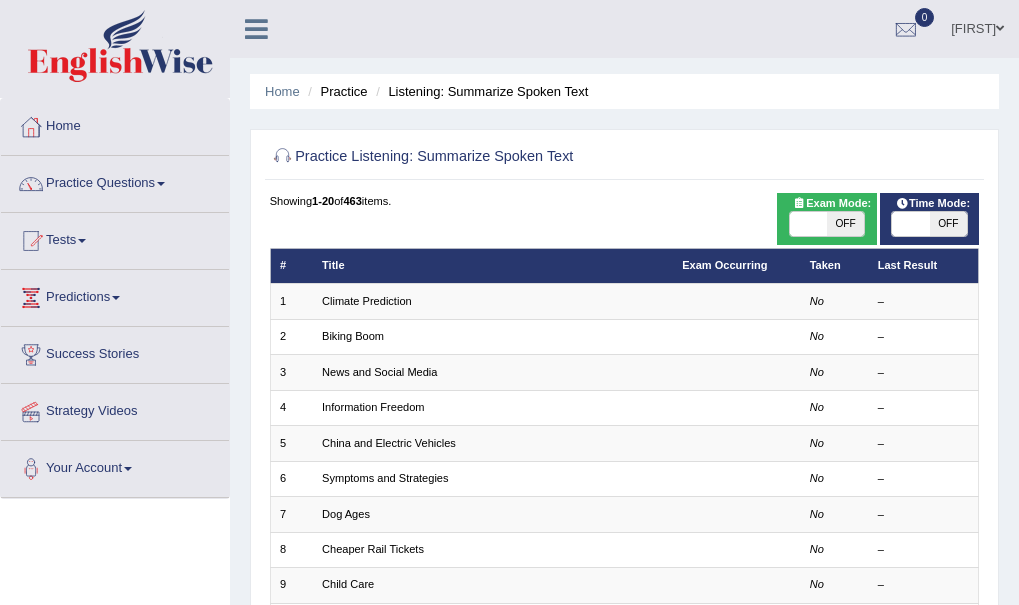 click on "OFF" at bounding box center [845, 224] 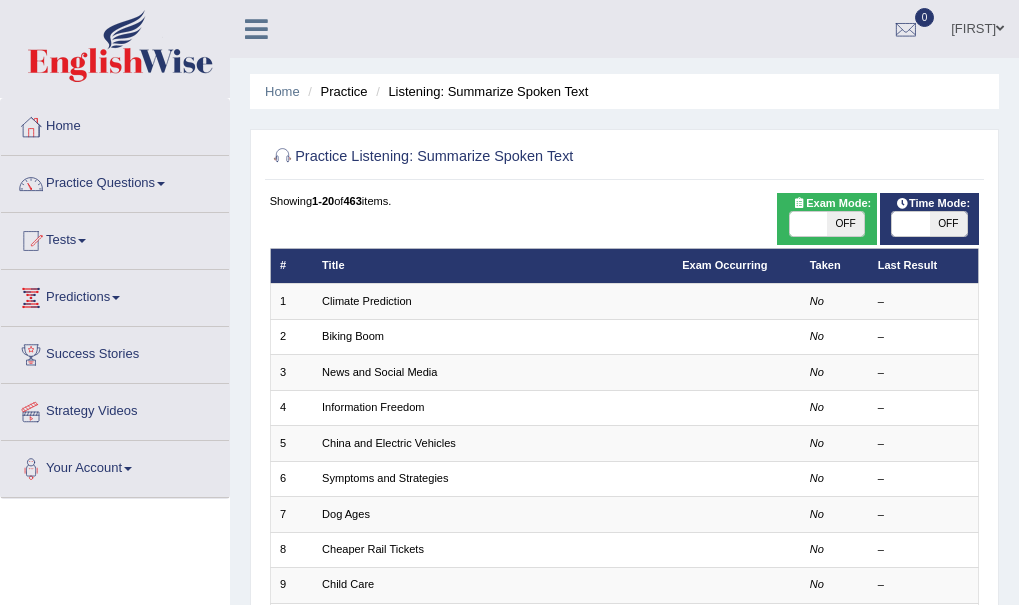 checkbox on "true" 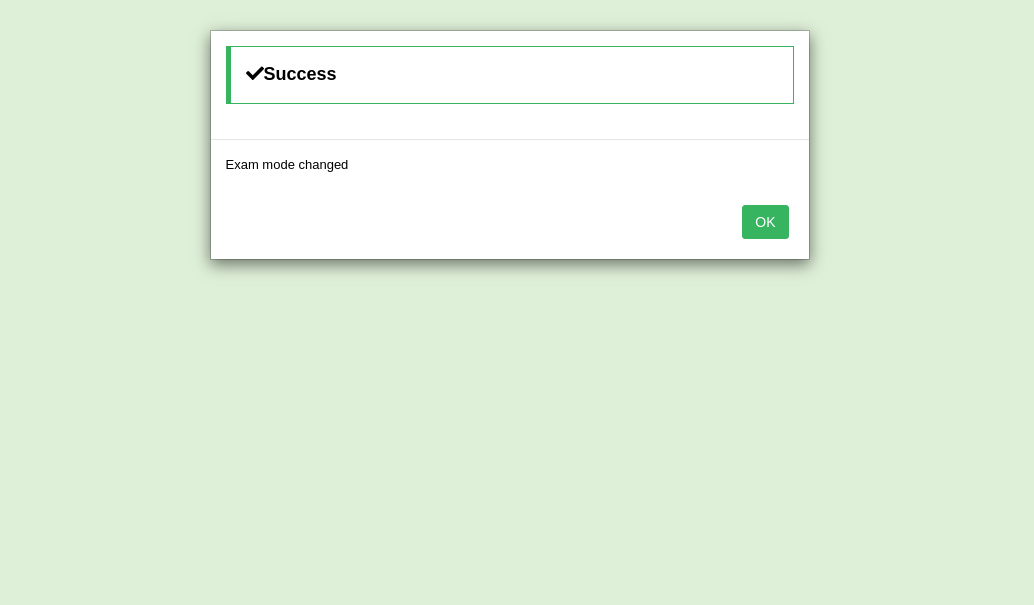 click on "OK" at bounding box center (765, 222) 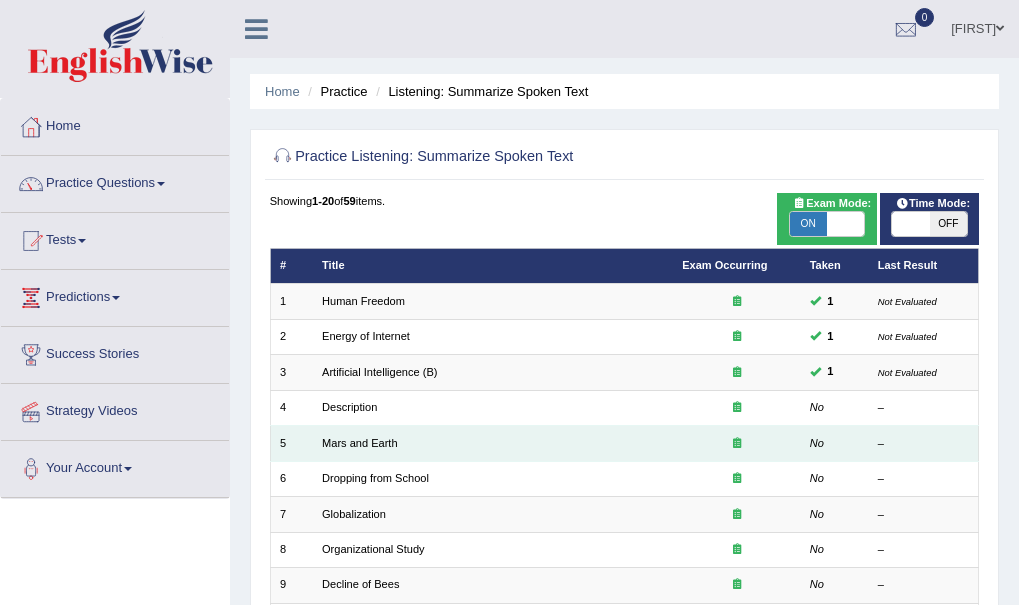 scroll, scrollTop: 100, scrollLeft: 0, axis: vertical 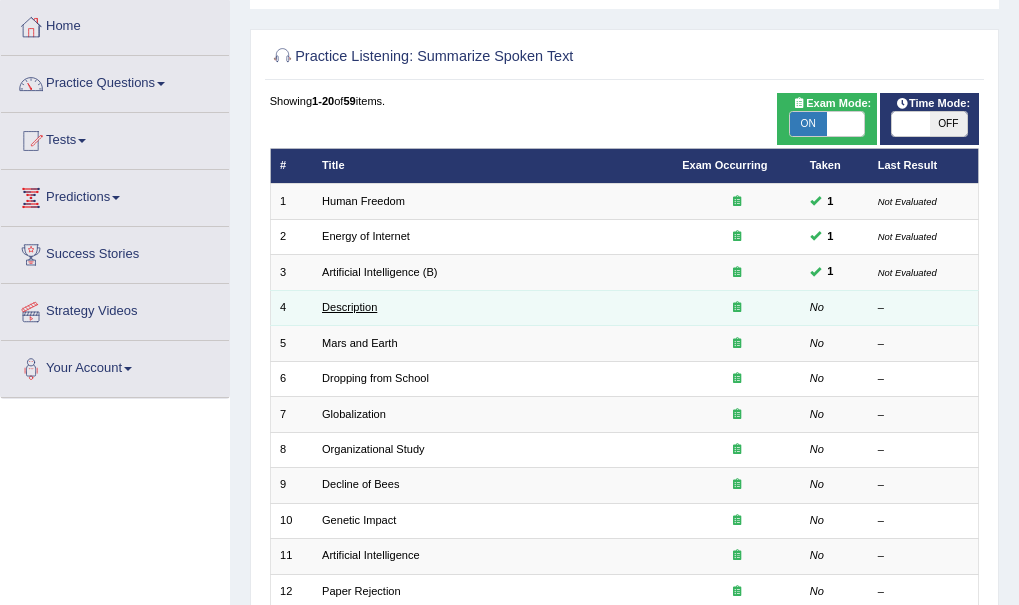 click on "Description" at bounding box center [349, 307] 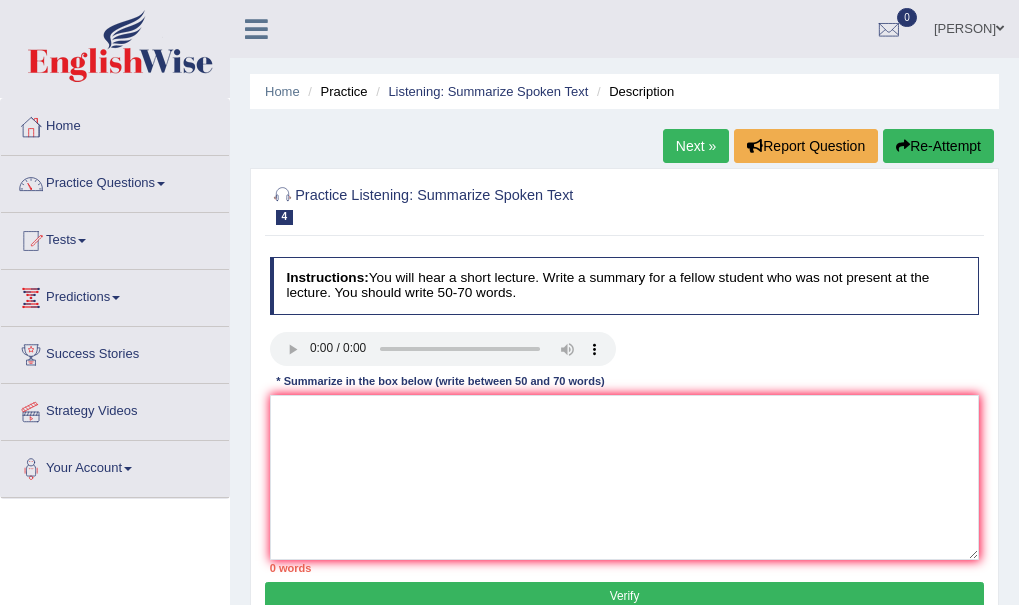 scroll, scrollTop: 0, scrollLeft: 0, axis: both 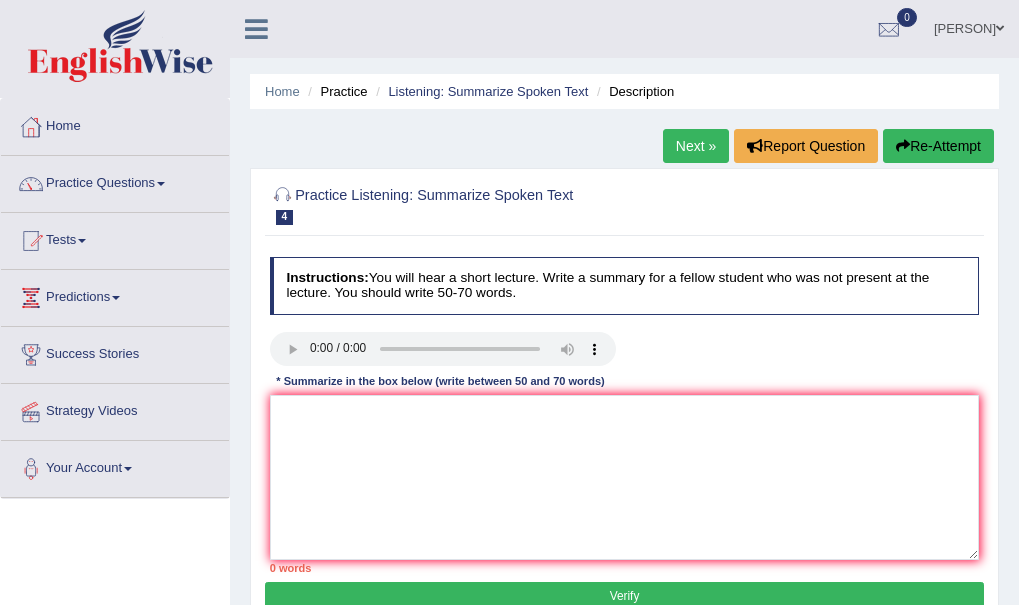 type 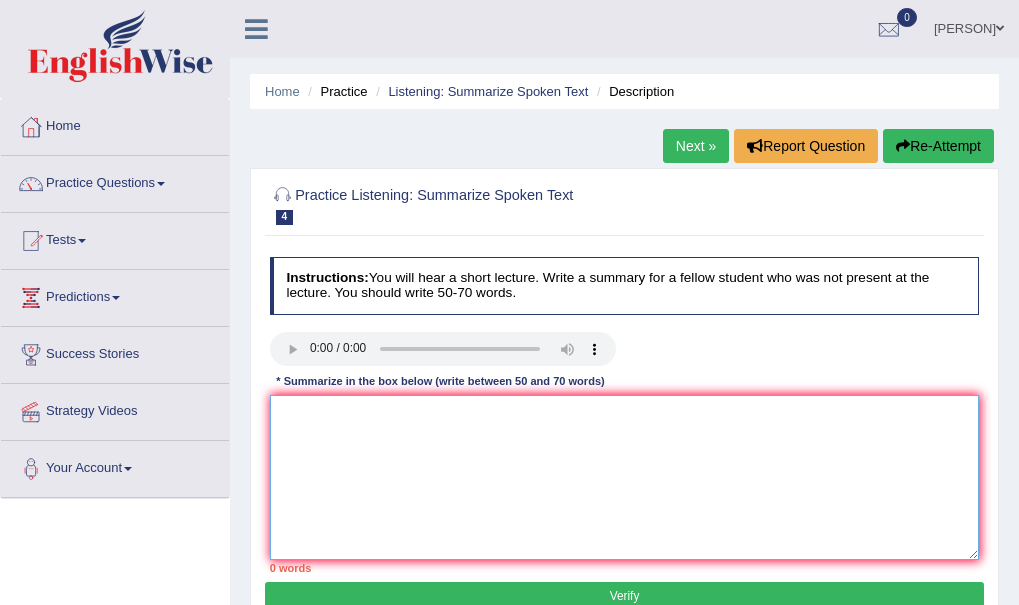 click at bounding box center [625, 477] 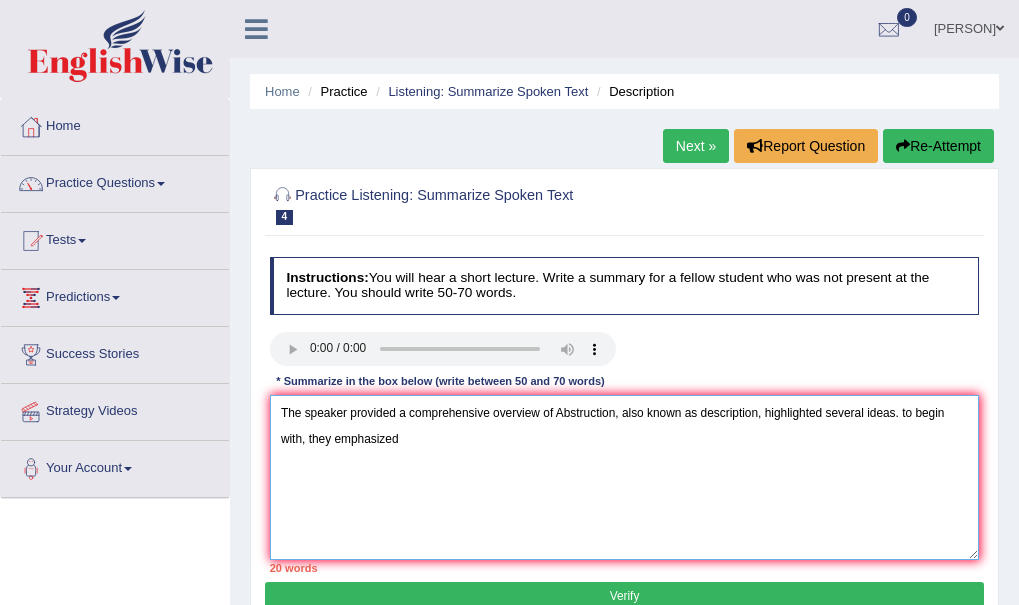 click on "The speaker provided a comprehensive overview of Abstruction, also known as description, highlighted several ideas. to begin with, they emphasized" at bounding box center (625, 477) 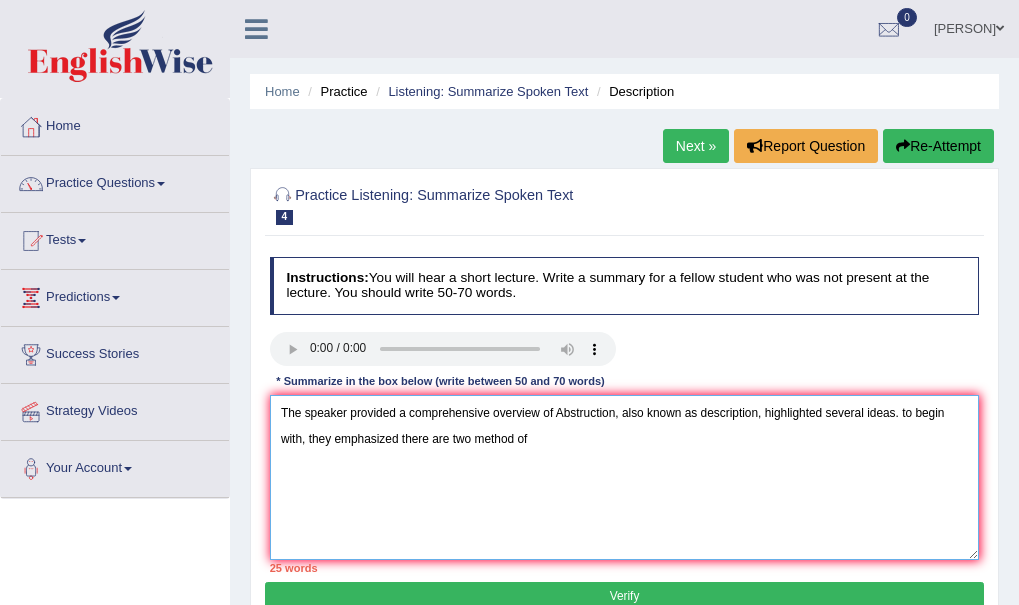 click on "The speaker provided a comprehensive overview of Abstruction, also known as description, highlighted several ideas. to begin with, they emphasized there are two method of" at bounding box center [625, 477] 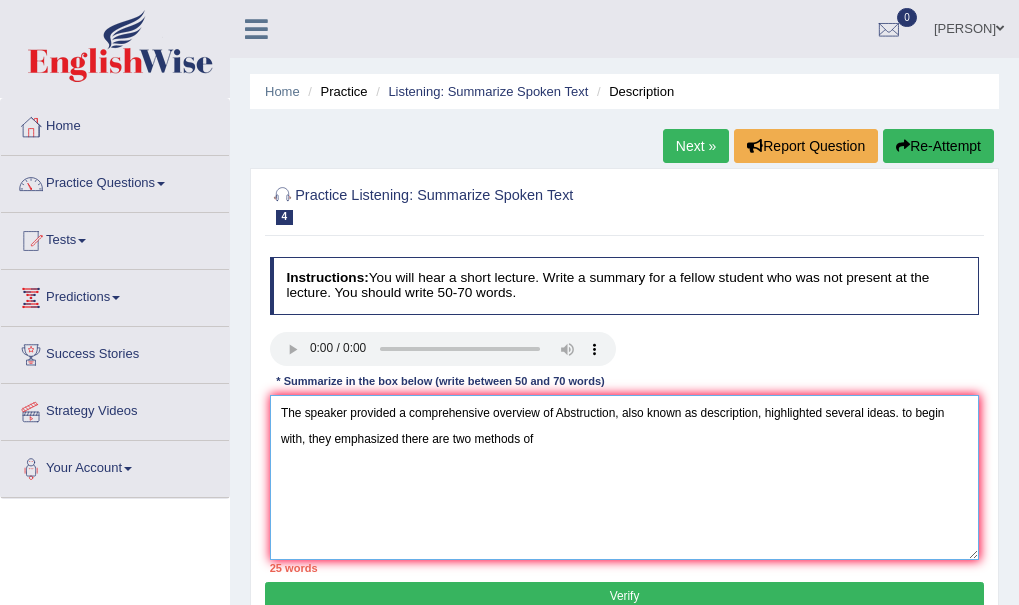 click on "The speaker provided a comprehensive overview of Abstruction, also known as description, highlighted several ideas. to begin with, they emphasized there are two methods of" at bounding box center [625, 477] 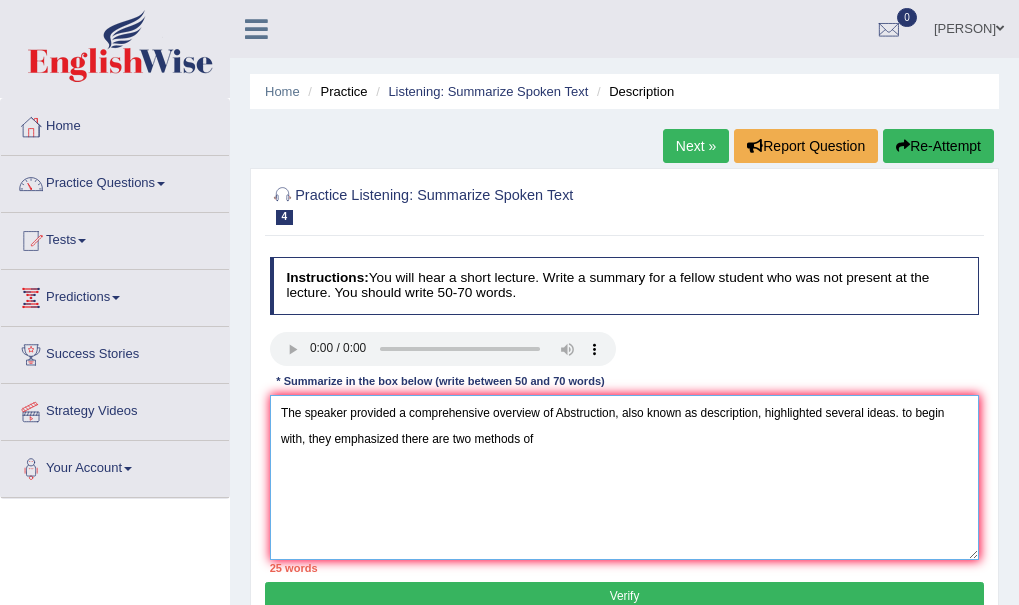 click on "The speaker provided a comprehensive overview of Abstruction, also known as description, highlighted several ideas. to begin with, they emphasized there are two methods of" at bounding box center (625, 477) 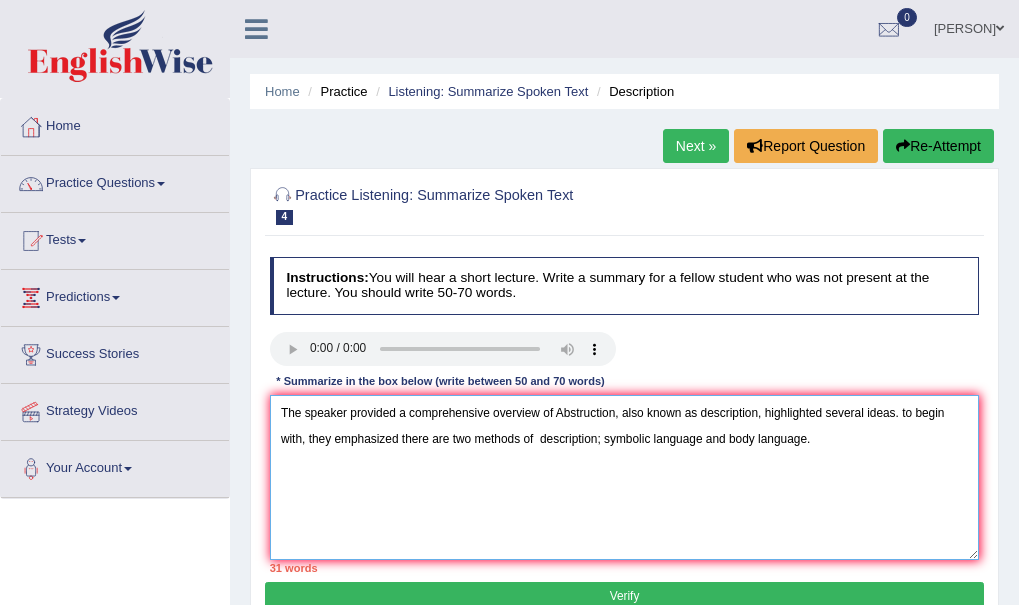 click on "The speaker provided a comprehensive overview of Abstruction, also known as description, highlighted several ideas. to begin with, they emphasized there are two methods of  description; symbolic language and body language." at bounding box center [625, 477] 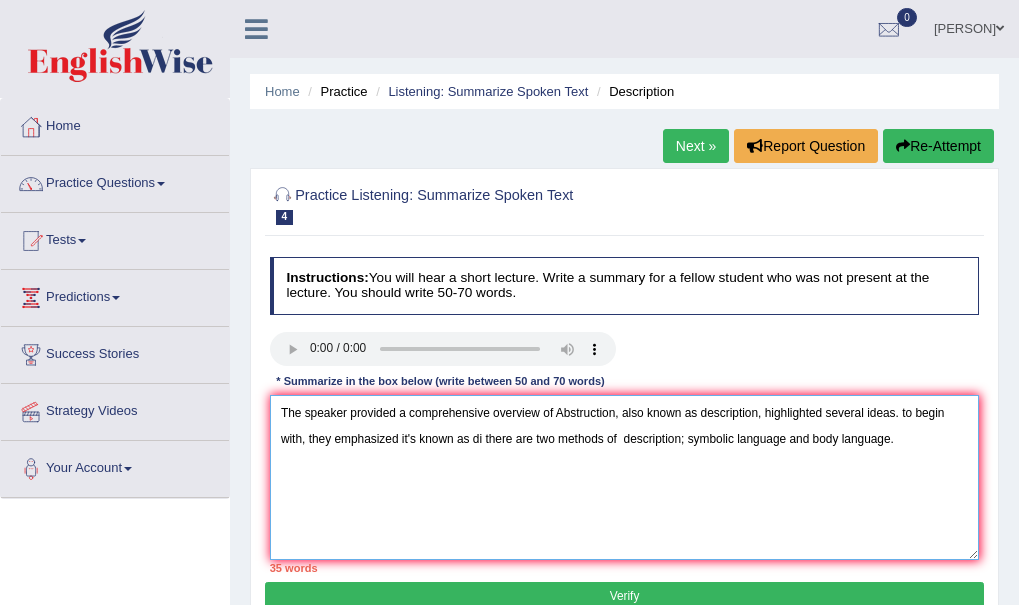 click on "The speaker provided a comprehensive overview of Abstruction, also known as description, highlighted several ideas. to begin with, they emphasized it's known as di there are two methods of  description; symbolic language and body language." at bounding box center (625, 477) 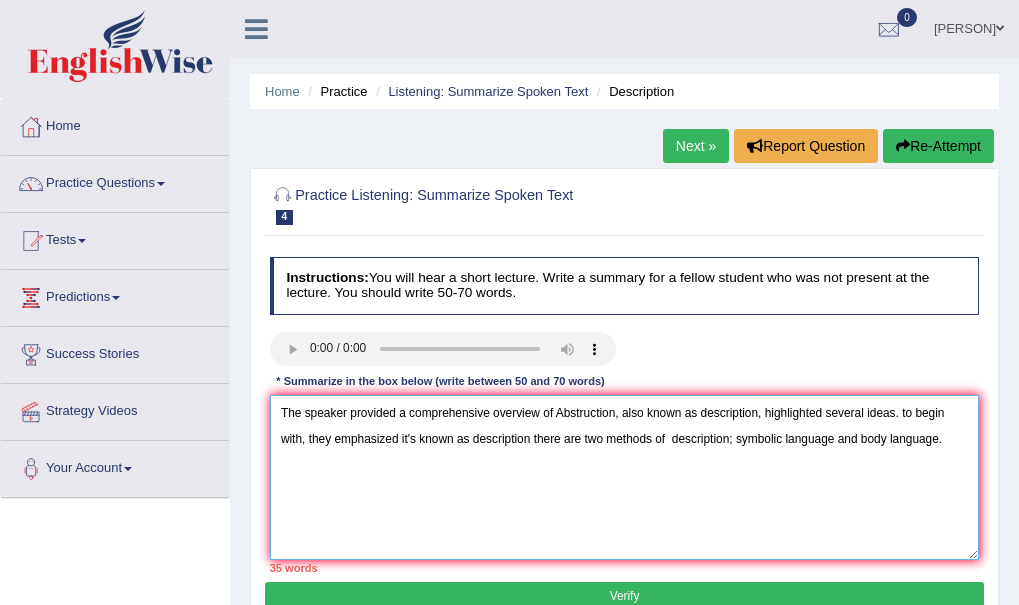 click on "The speaker provided a comprehensive overview of Abstruction, also known as description, highlighted several ideas. to begin with, they emphasized it's known as description there are two methods of  description; symbolic language and body language." at bounding box center [625, 477] 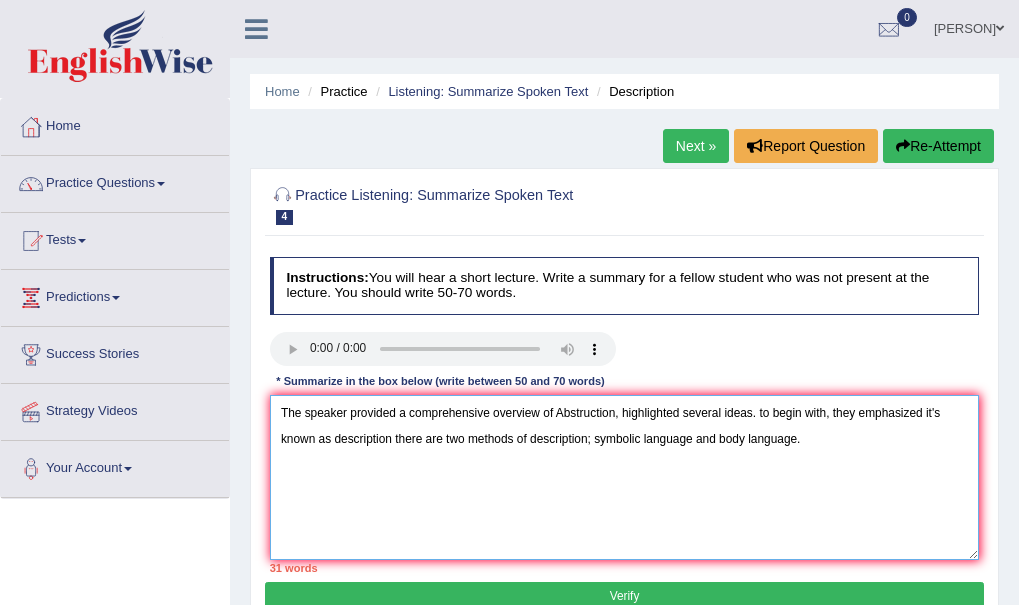 click on "The speaker provided a comprehensive overview of Abstruction, highlighted several ideas. to begin with, they emphasized it's known as description there are two methods of description; symbolic language and body language." at bounding box center (625, 477) 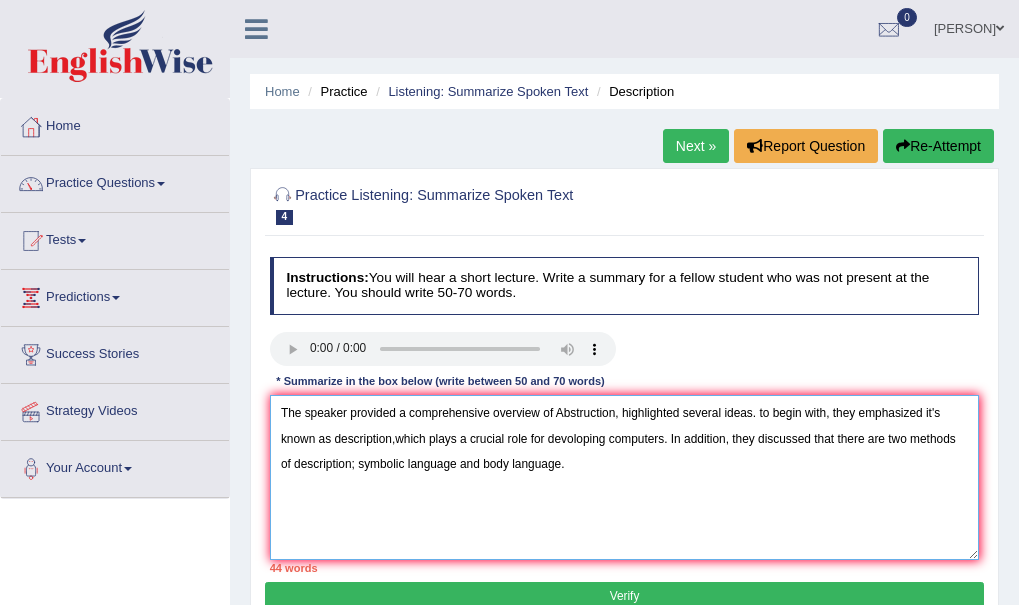 click on "The speaker provided a comprehensive overview of Abstruction, highlighted several ideas. to begin with, they emphasized it's known as description,which plays a crucial role for devoloping computers. In addition, they discussed that there are two methods of description; symbolic language and body language." at bounding box center (625, 477) 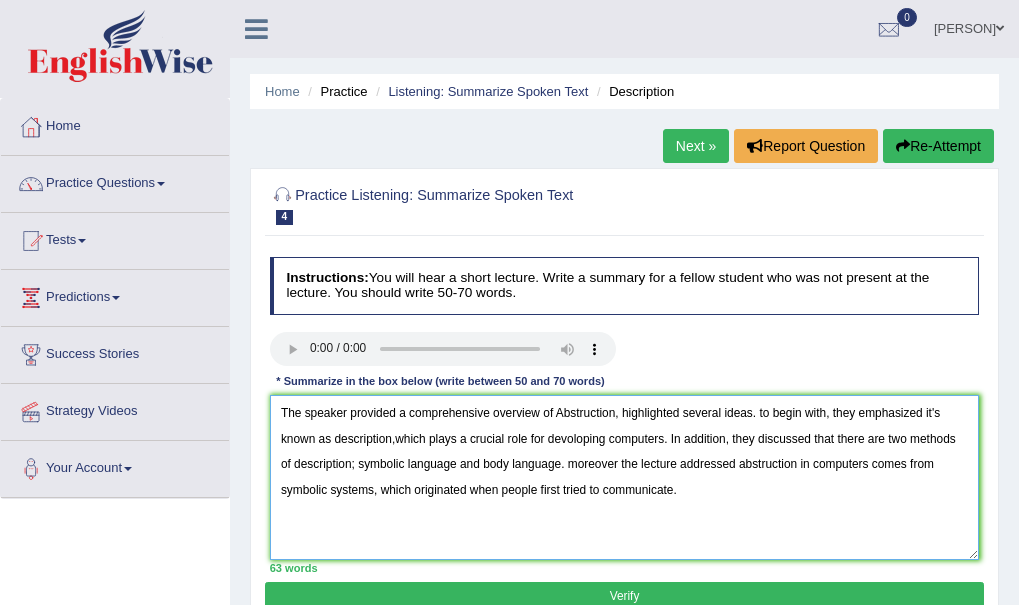 click on "The speaker provided a comprehensive overview of Abstruction, highlighted several ideas. to begin with, they emphasized it's known as description,which plays a crucial role for devoloping computers. In addition, they discussed that there are two methods of description; symbolic language and body language. moreover the lecture addressed abstruction in computers comes from symbolic systems, which originated when people first tried to communicate." at bounding box center [625, 477] 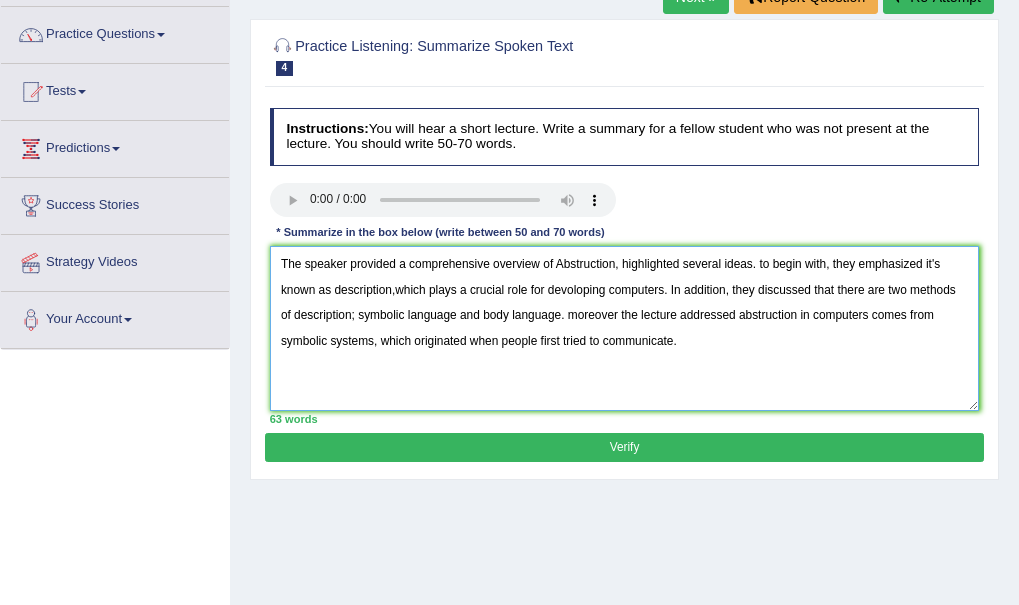 scroll, scrollTop: 200, scrollLeft: 0, axis: vertical 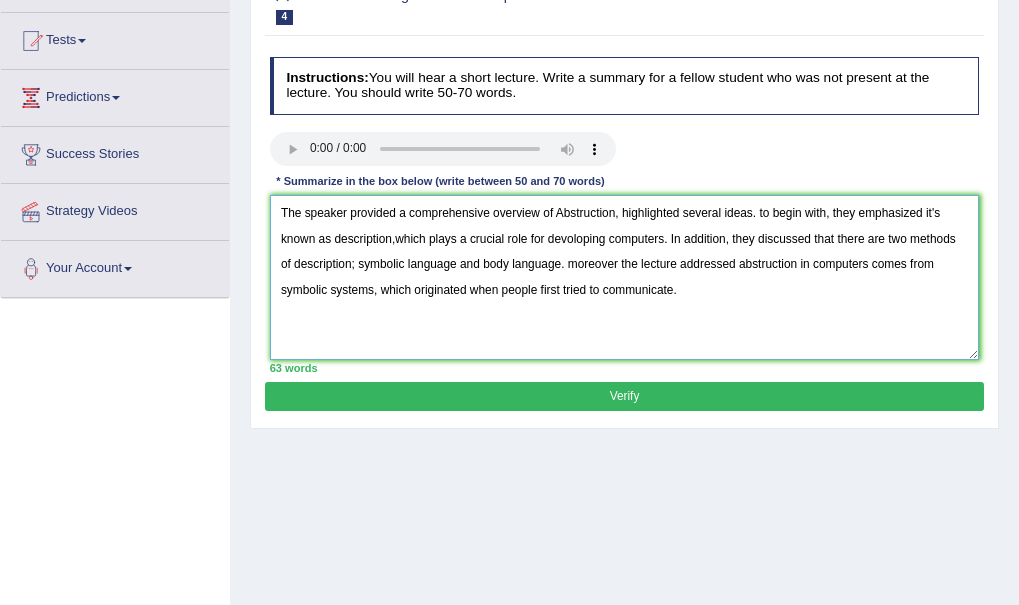 type on "The speaker provided a comprehensive overview of Abstruction, highlighted several ideas. to begin with, they emphasized it's known as description,which plays a crucial role for devoloping computers. In addition, they discussed that there are two methods of description; symbolic language and body language. moreover the lecture addressed abstruction in computers comes from symbolic systems, which originated when people first tried to communicate." 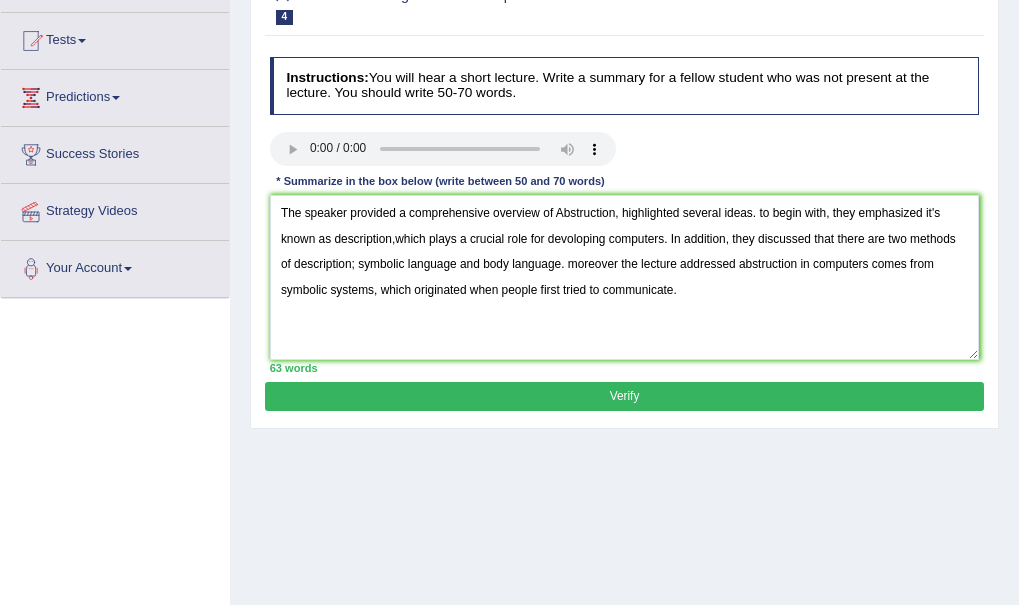 click on "Verify" at bounding box center (624, 396) 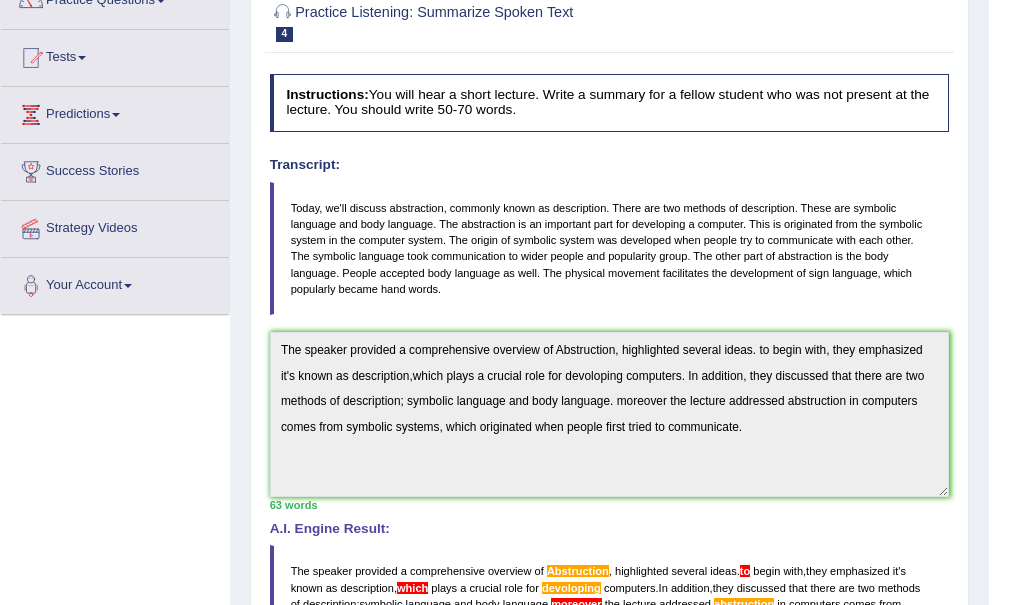 scroll, scrollTop: 0, scrollLeft: 0, axis: both 